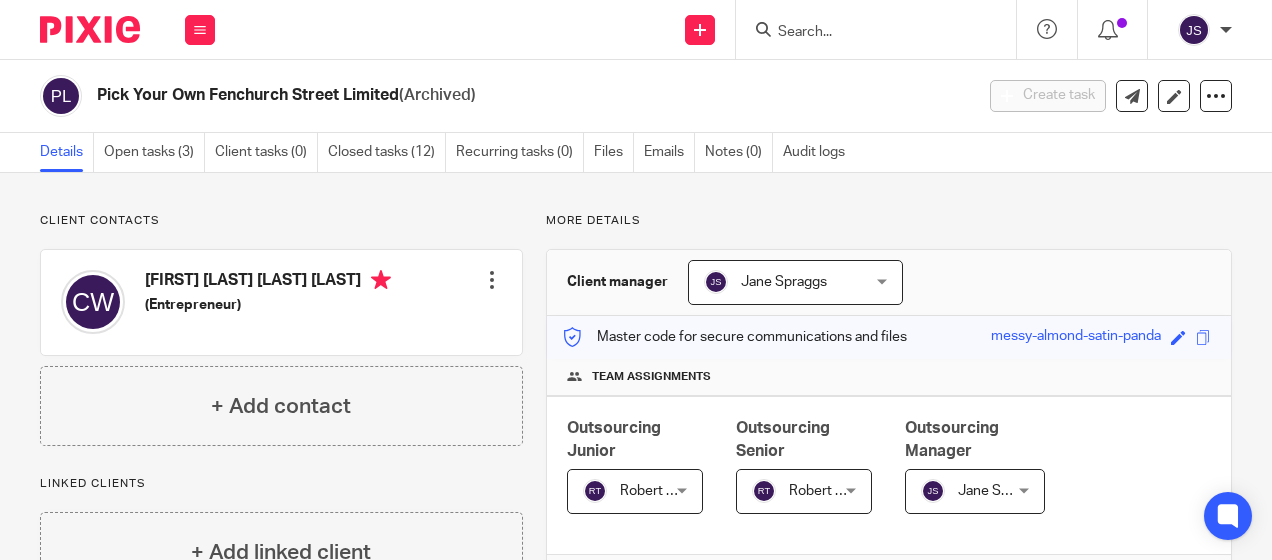 scroll, scrollTop: 0, scrollLeft: 0, axis: both 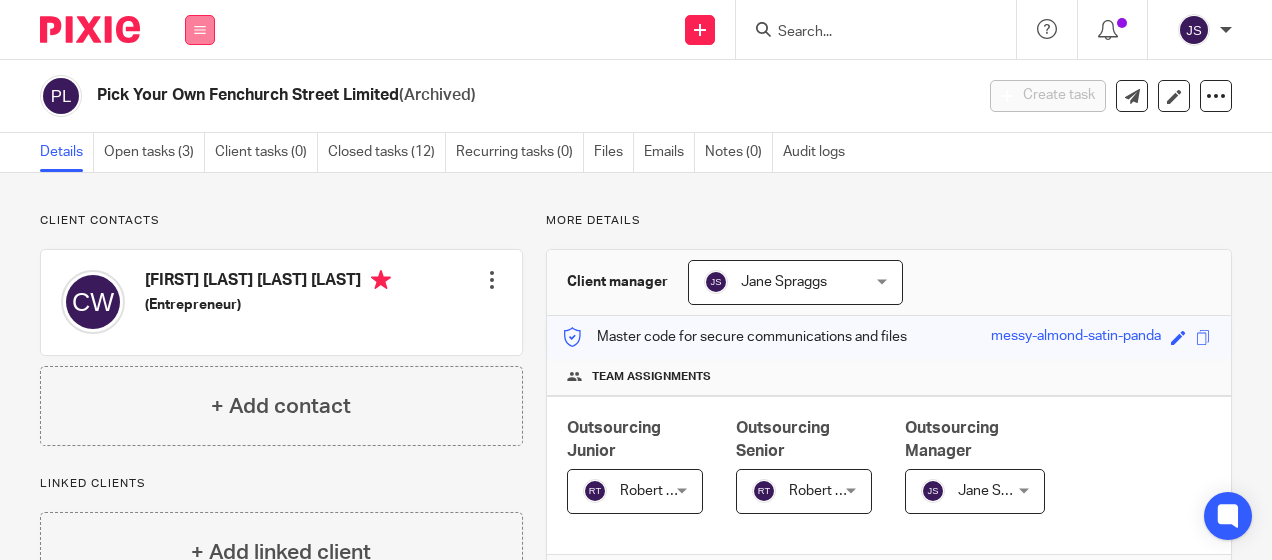 click at bounding box center [200, 30] 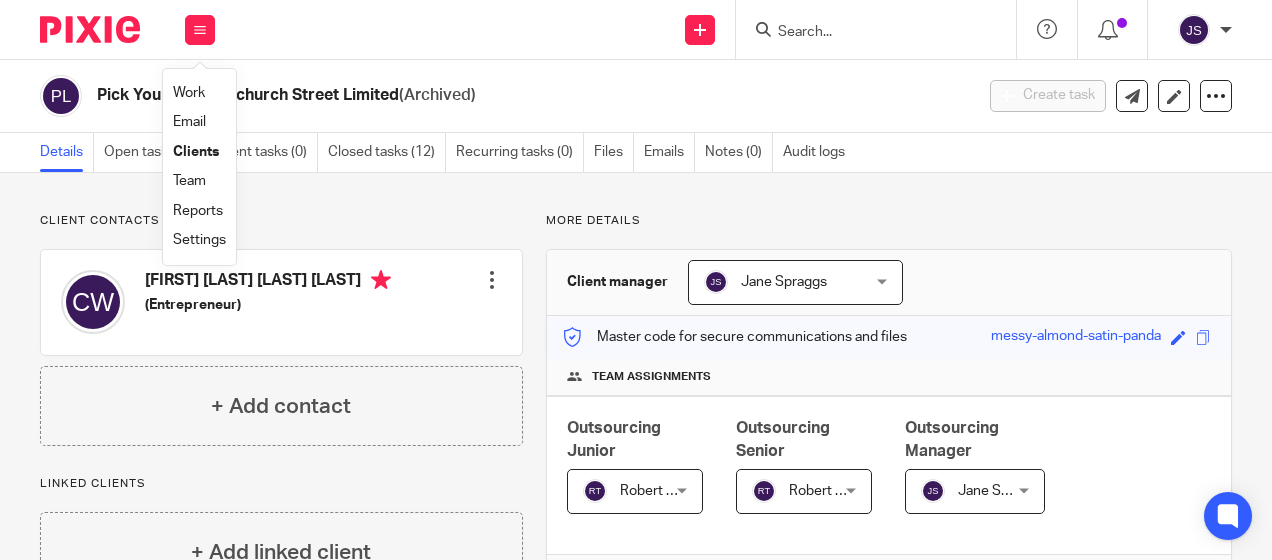 click on "Team" at bounding box center [189, 181] 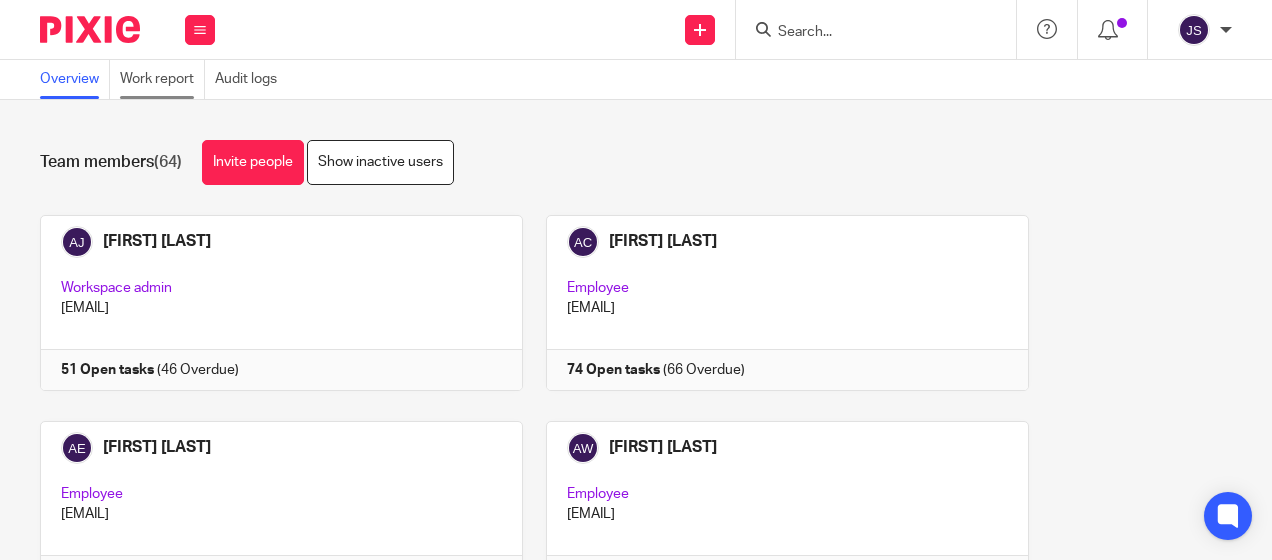 scroll, scrollTop: 0, scrollLeft: 0, axis: both 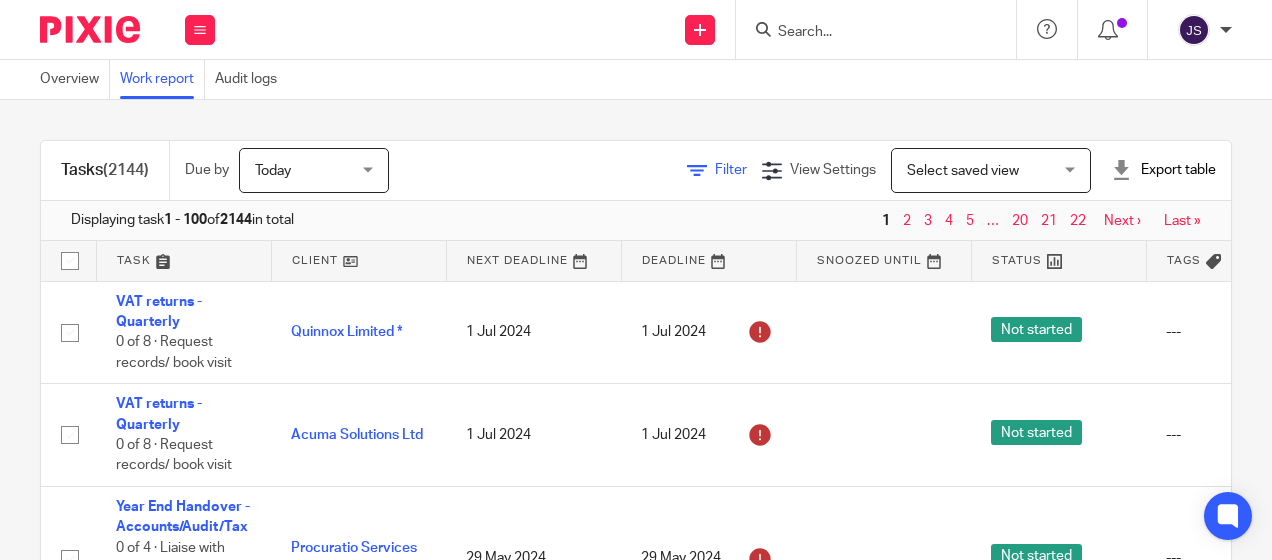 click on "Filter" at bounding box center (731, 170) 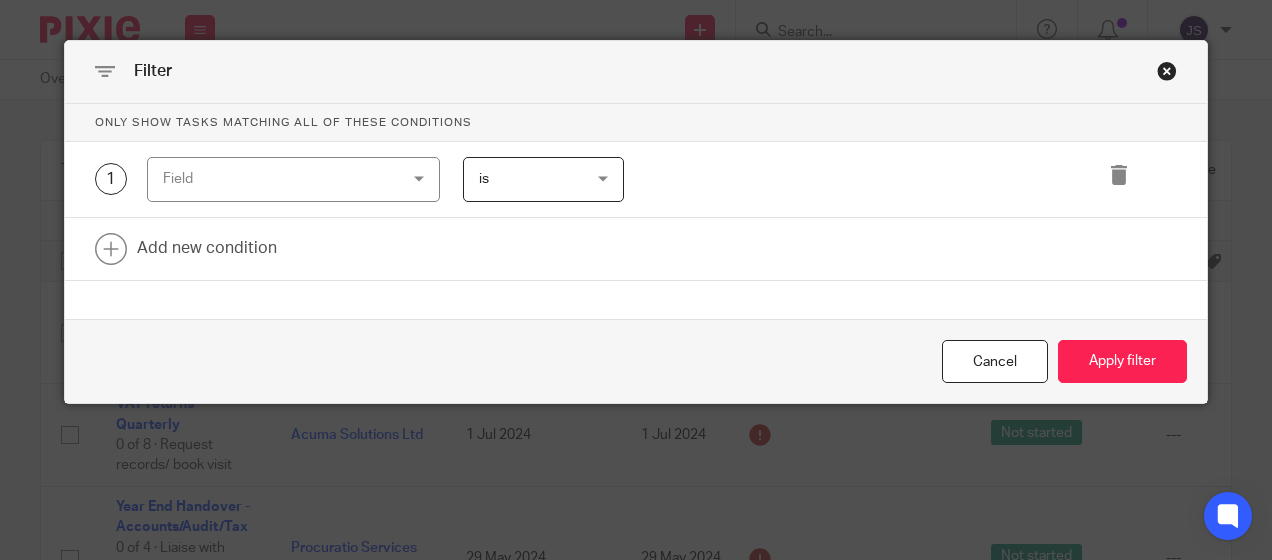 click on "Field" at bounding box center (273, 179) 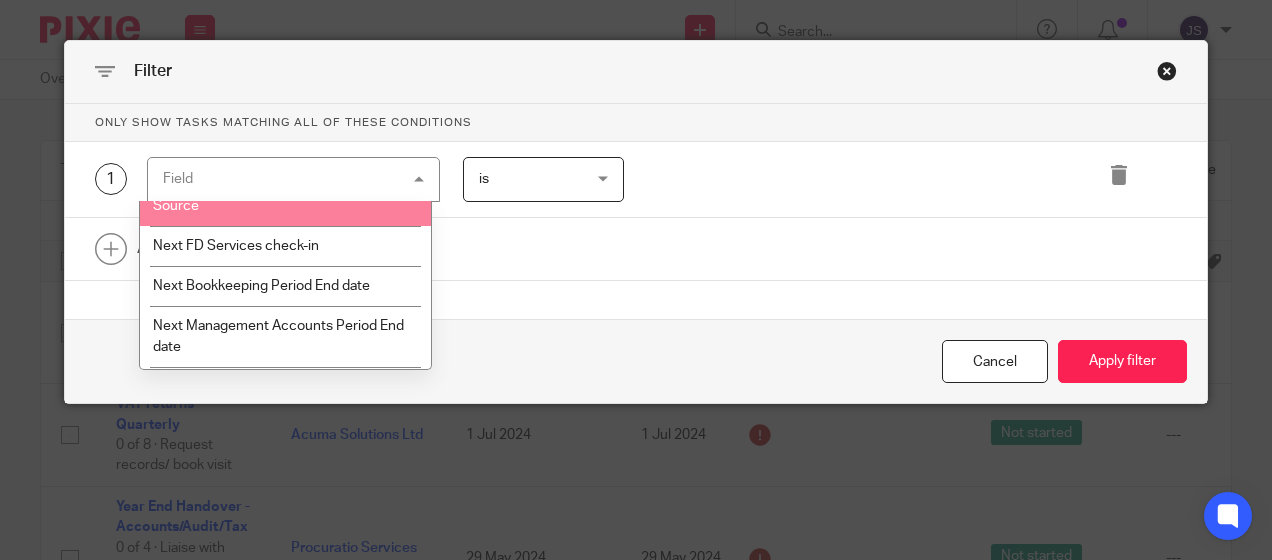 scroll, scrollTop: 2300, scrollLeft: 0, axis: vertical 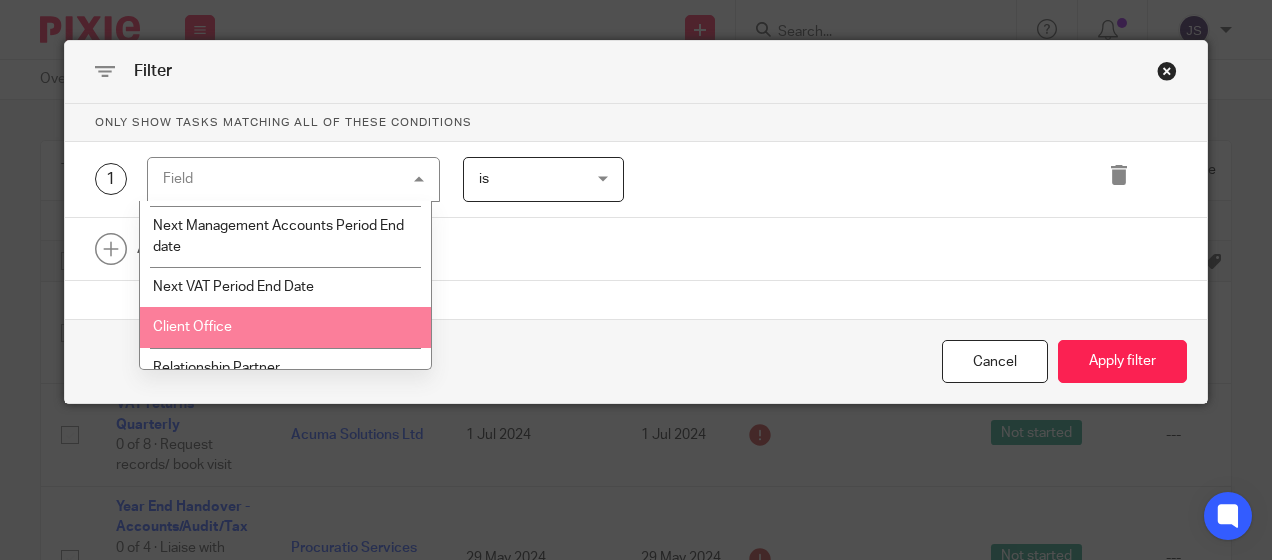 click on "Client Office" at bounding box center [286, 327] 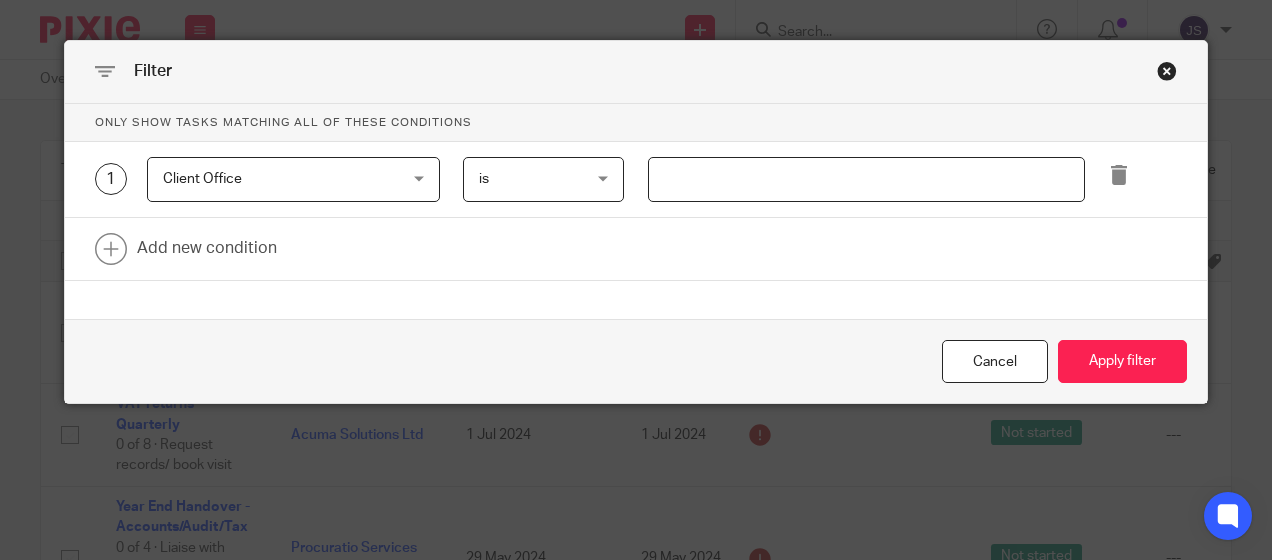 click at bounding box center (866, 179) 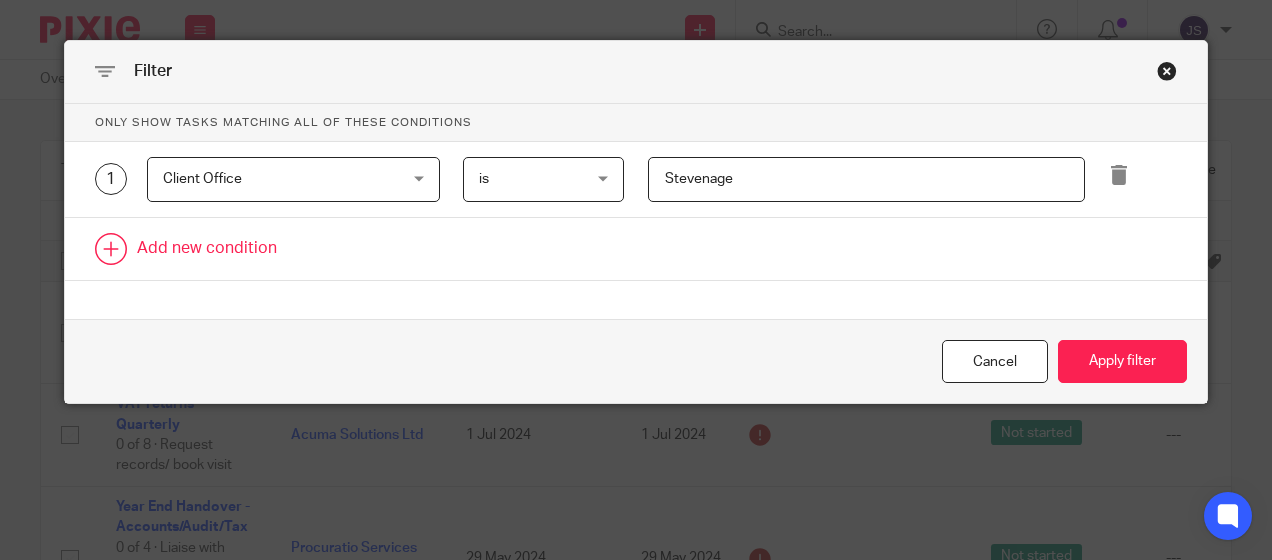 type on "Stevenage" 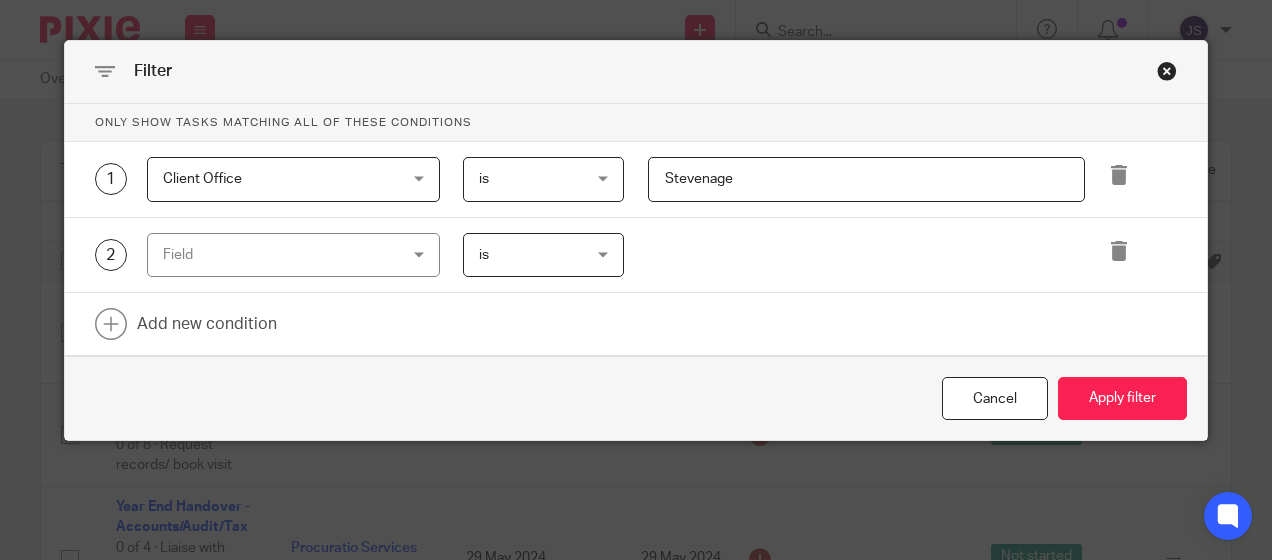 click on "Field" at bounding box center (273, 255) 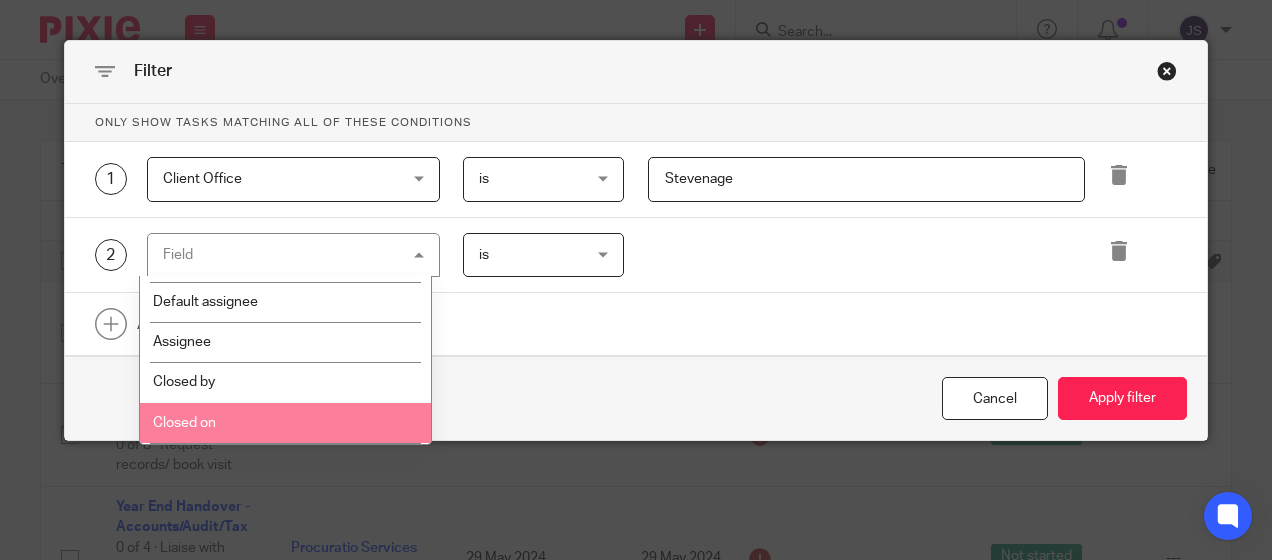 scroll, scrollTop: 300, scrollLeft: 0, axis: vertical 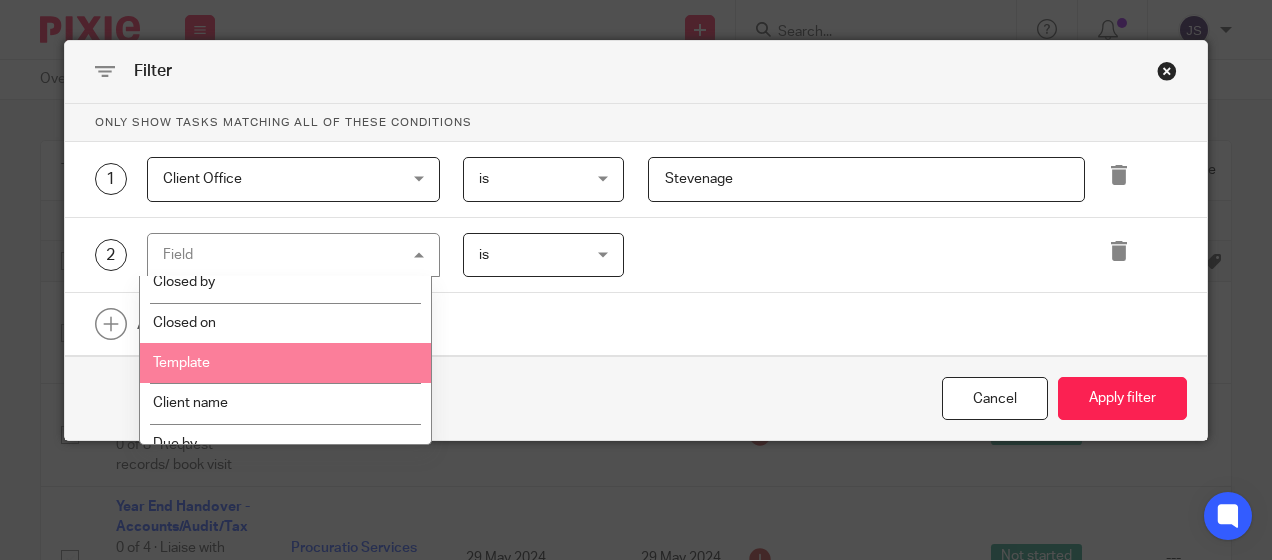 click on "Template" at bounding box center [286, 363] 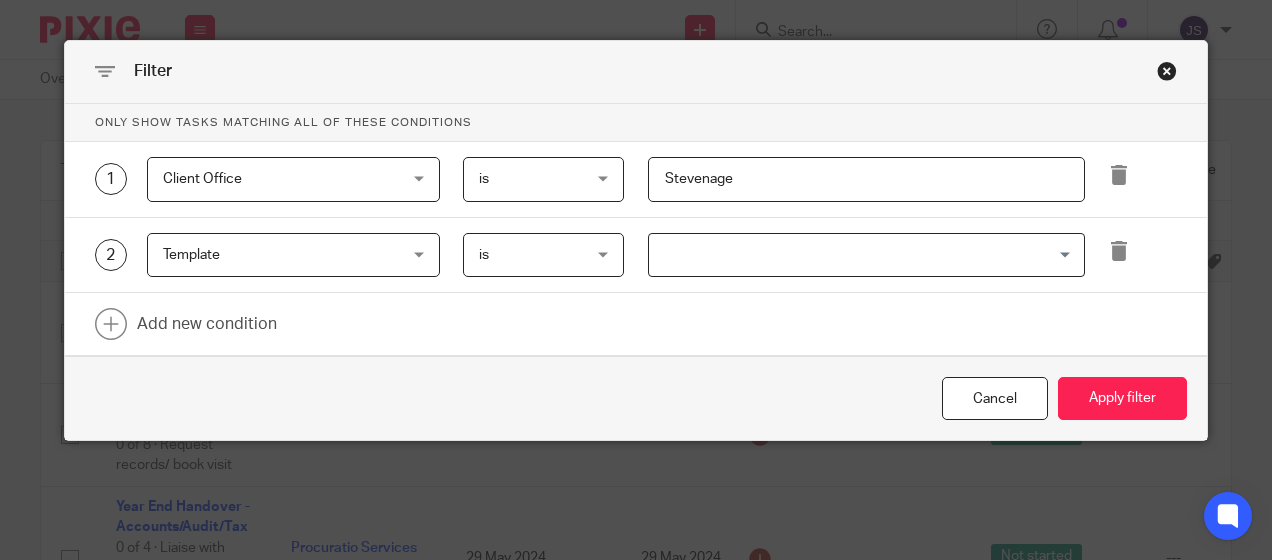 click at bounding box center [862, 255] 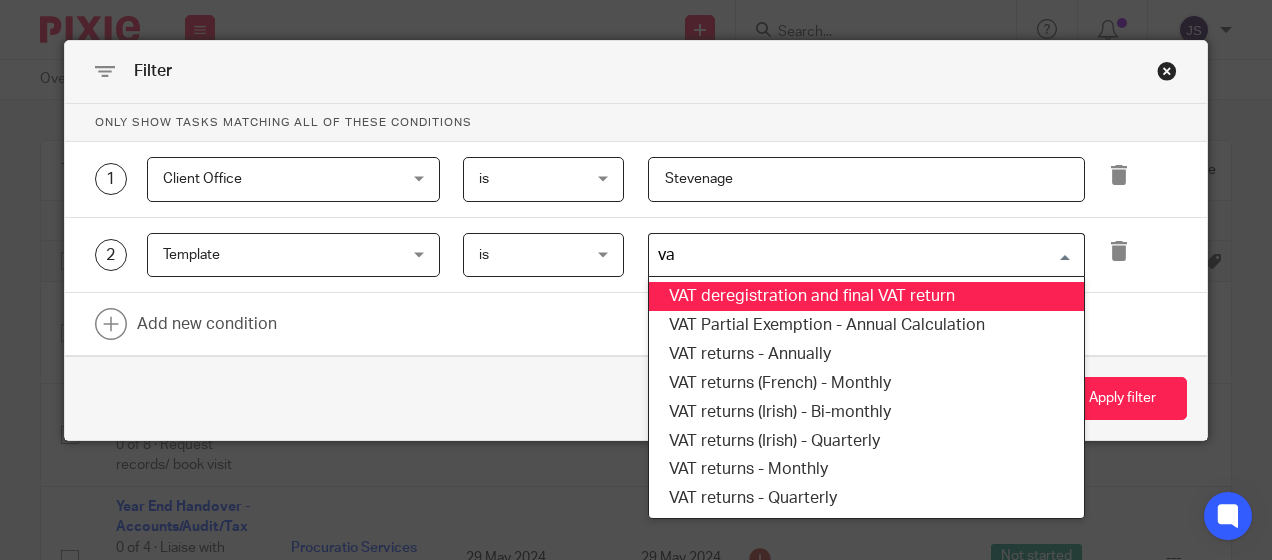 type on "vat" 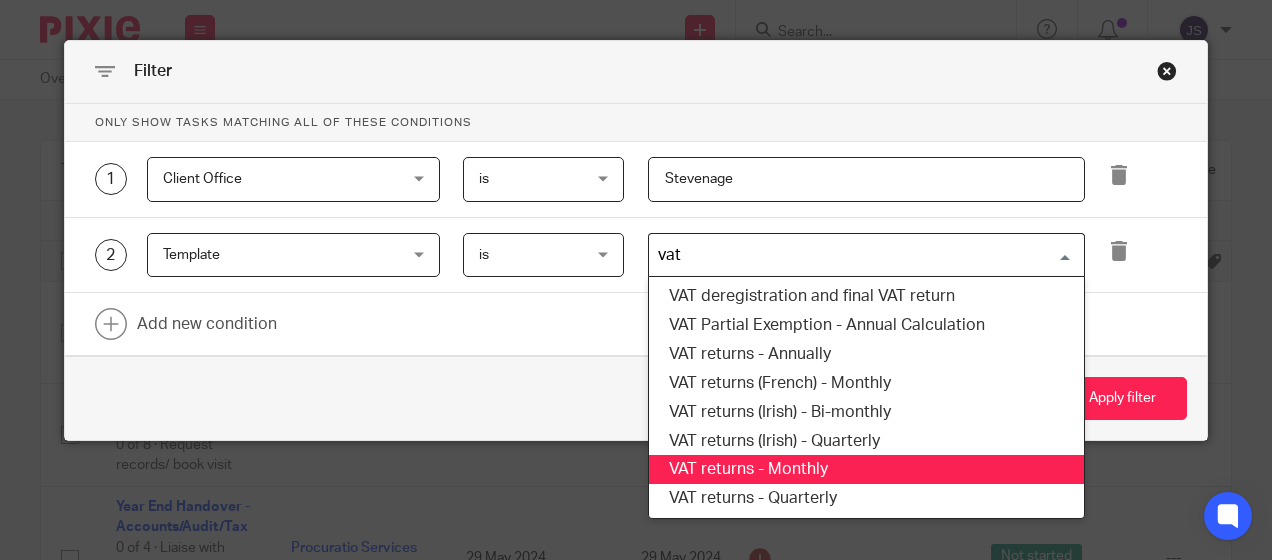 click on "VAT returns - Monthly" at bounding box center (866, 469) 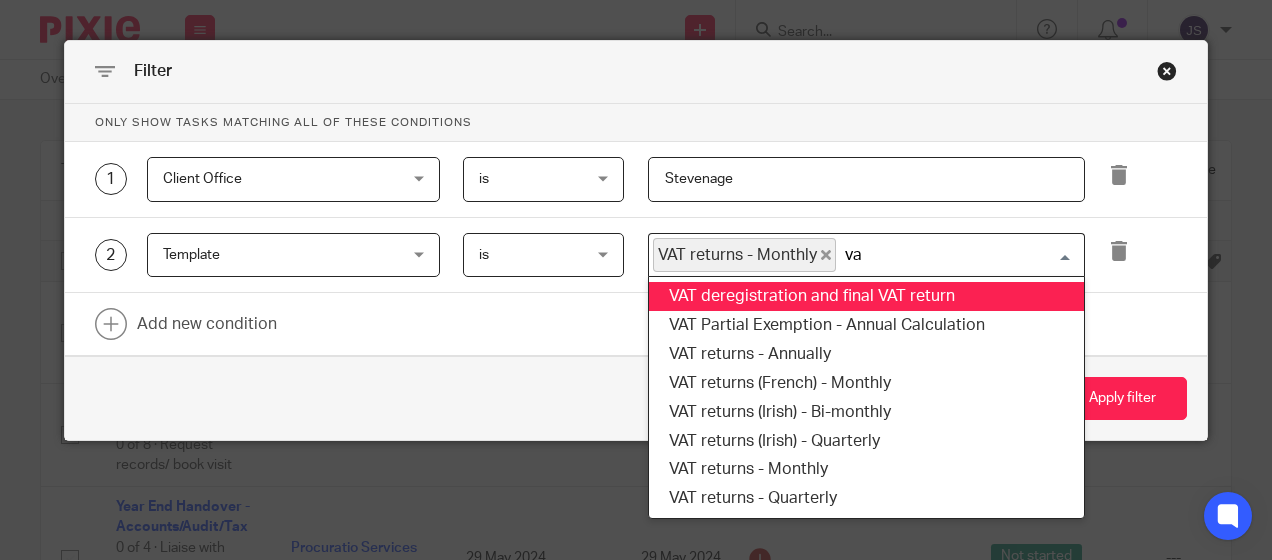 type on "vat" 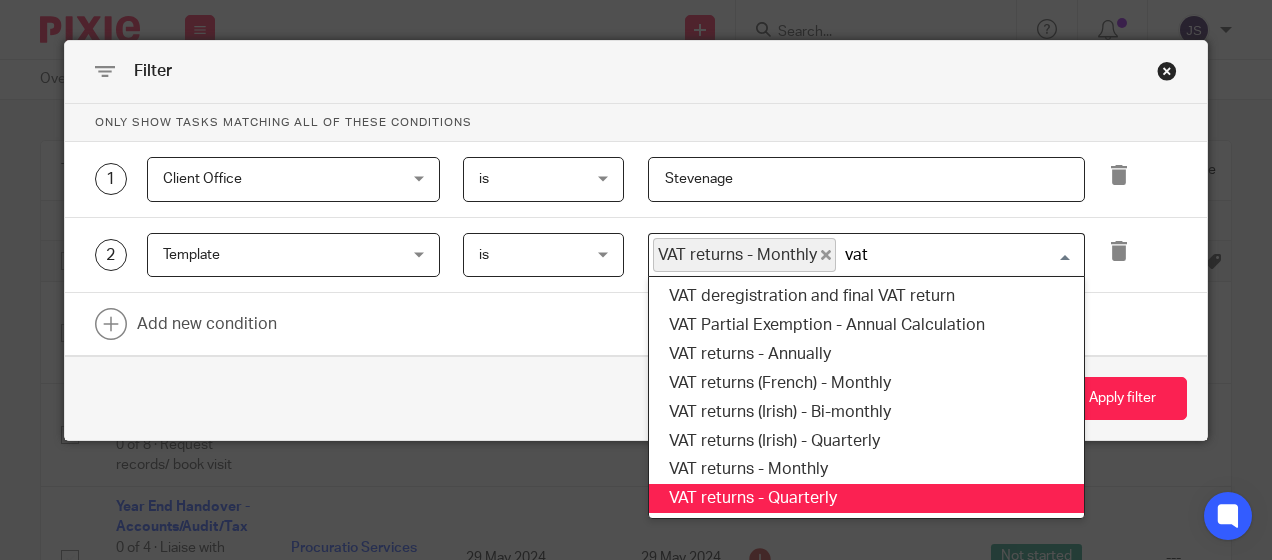 click on "VAT returns - Quarterly" at bounding box center (866, 498) 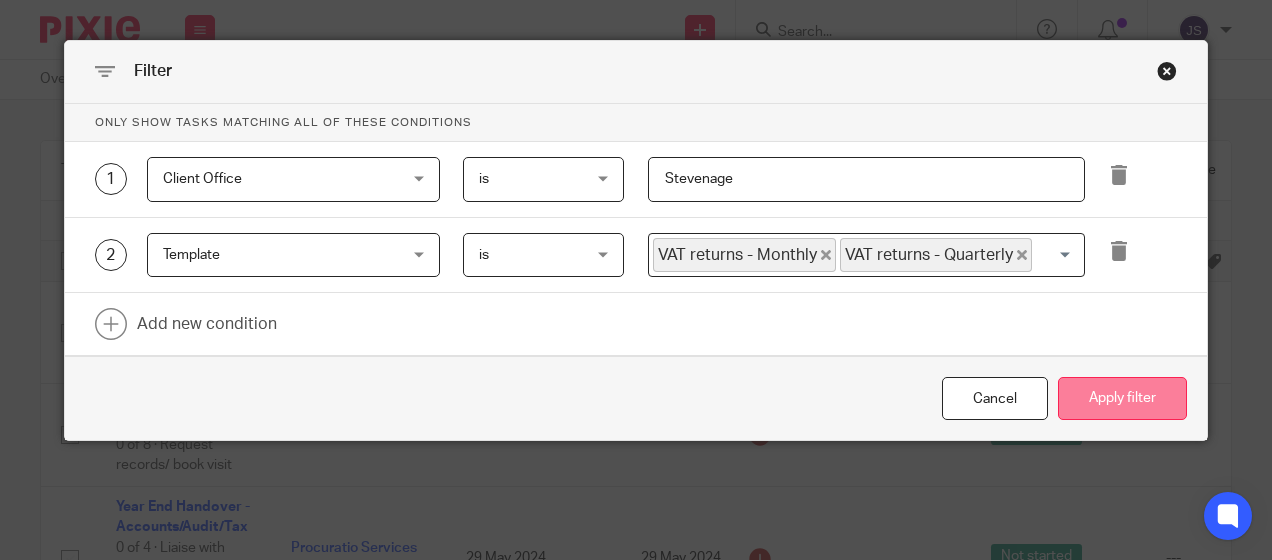 click on "Apply filter" at bounding box center [1122, 398] 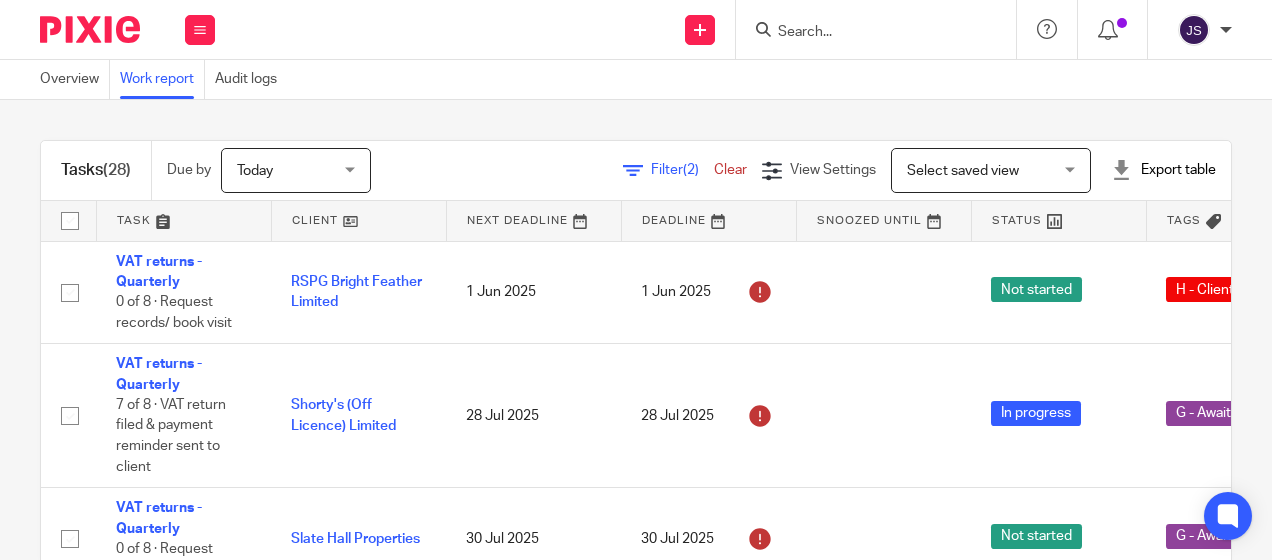 scroll, scrollTop: 0, scrollLeft: 0, axis: both 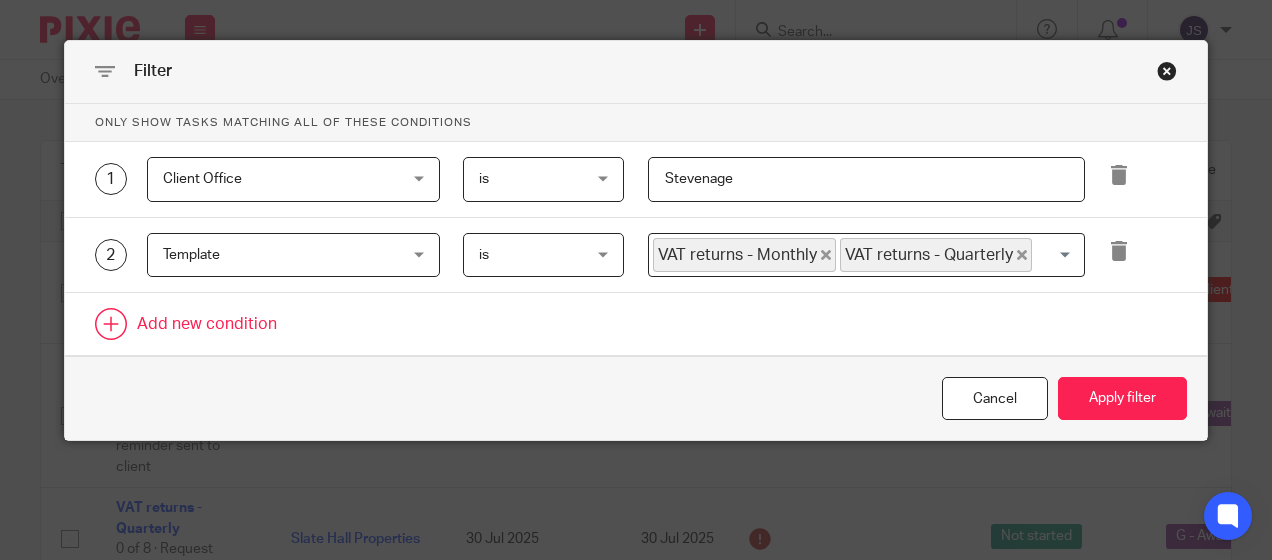 click at bounding box center (636, 324) 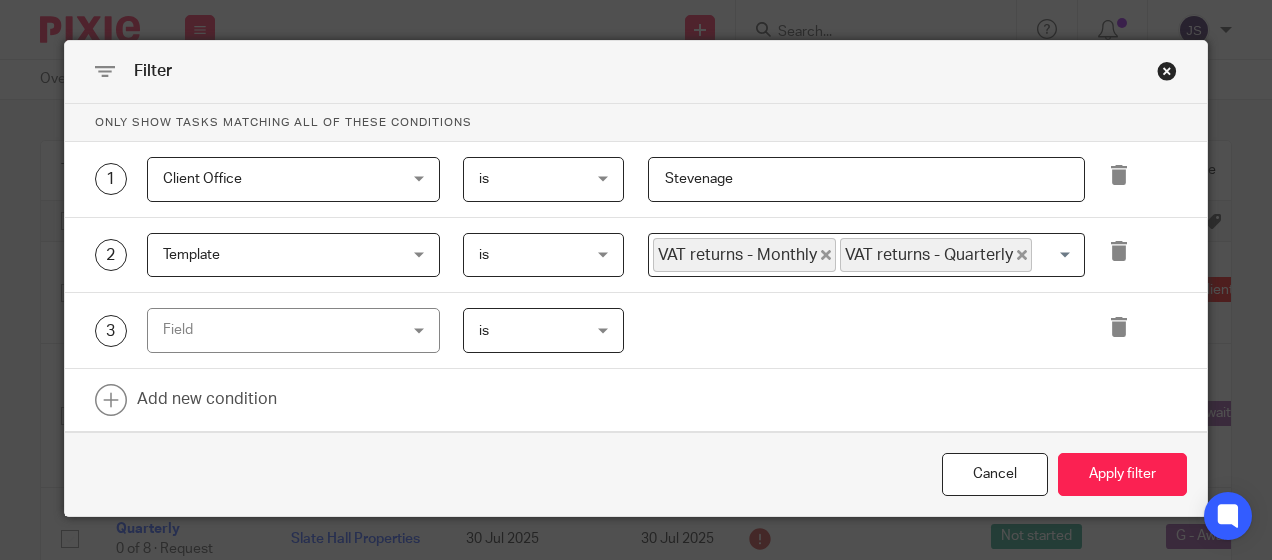 click on "Field" at bounding box center [273, 330] 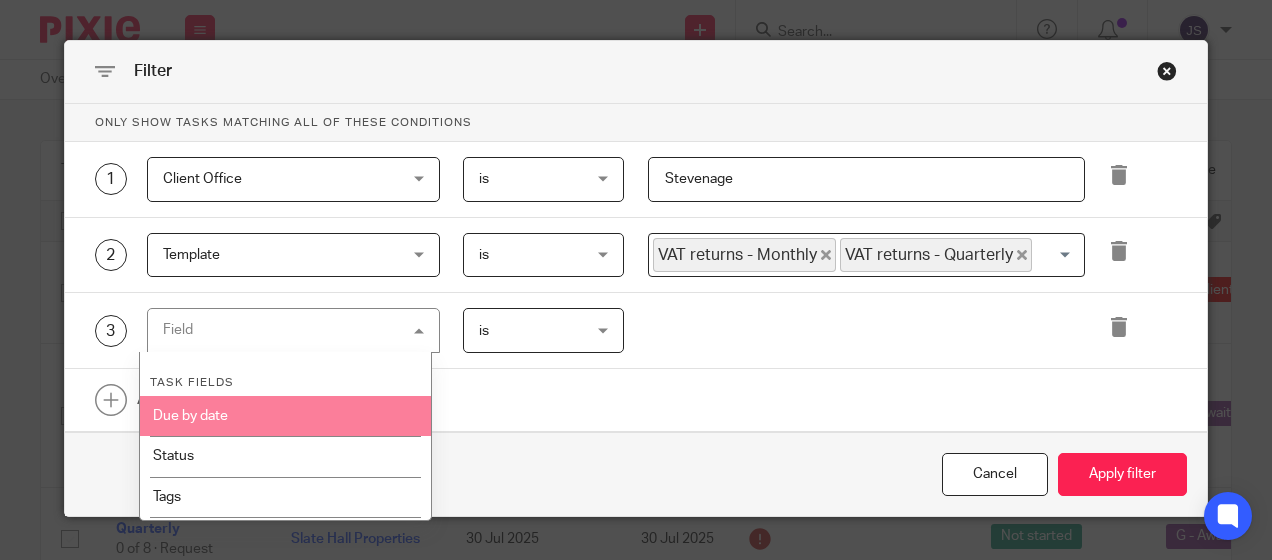click on "Due by date" at bounding box center (286, 416) 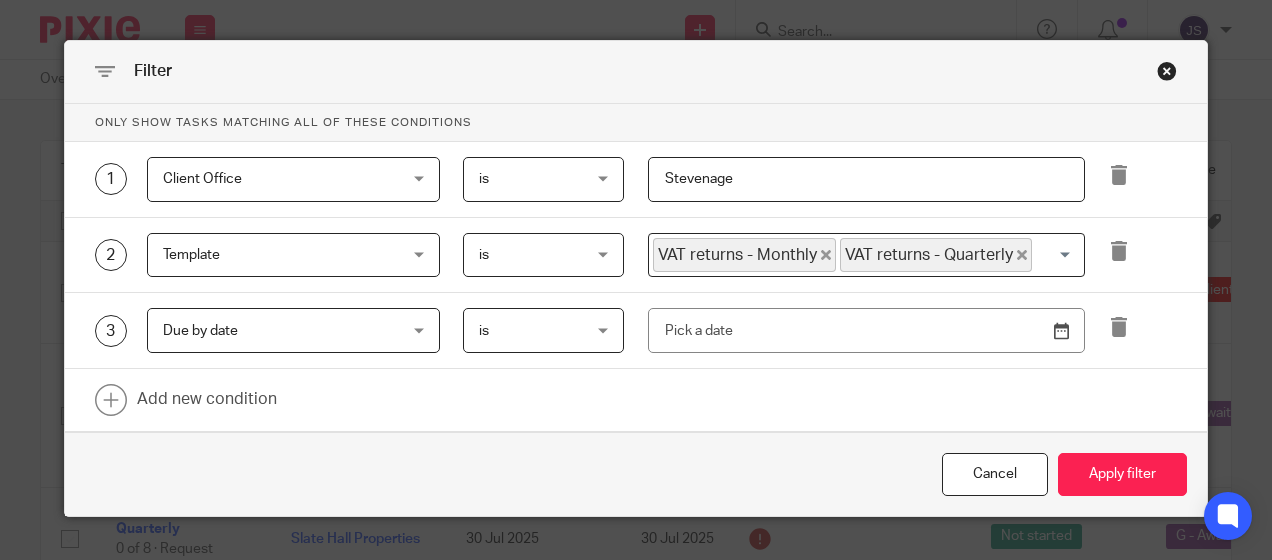 click on "is" at bounding box center [536, 330] 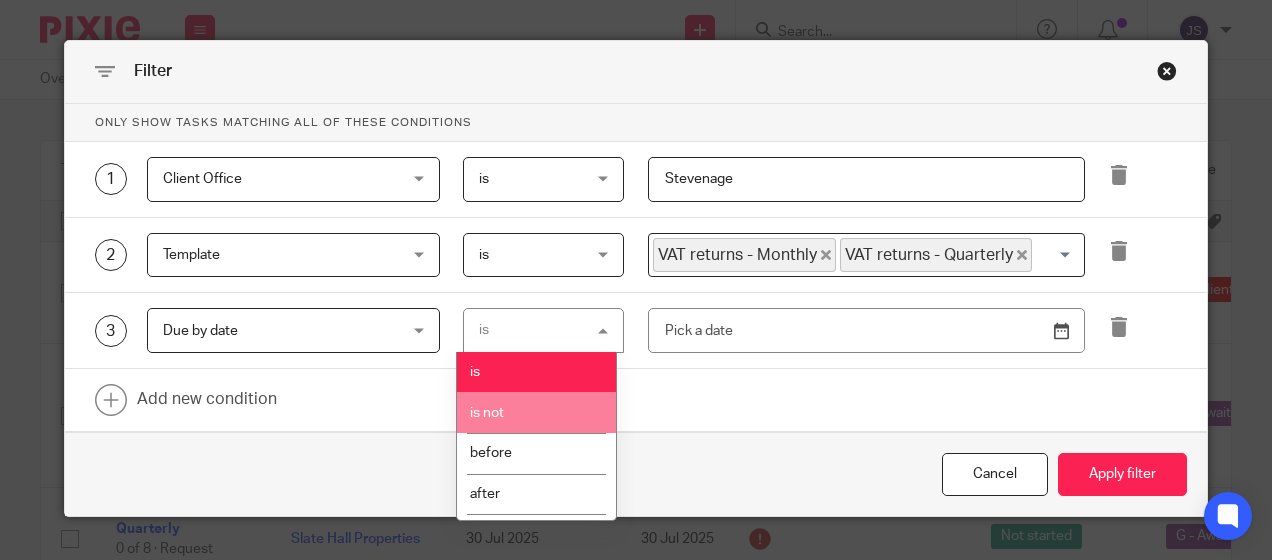click on "before" at bounding box center [536, 453] 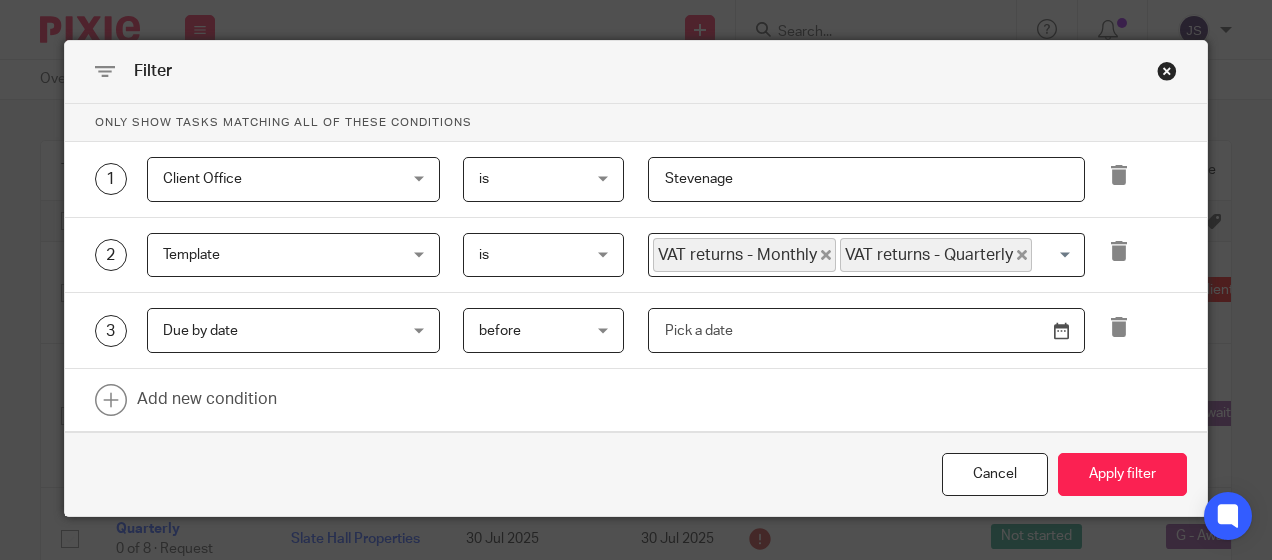click at bounding box center (866, 330) 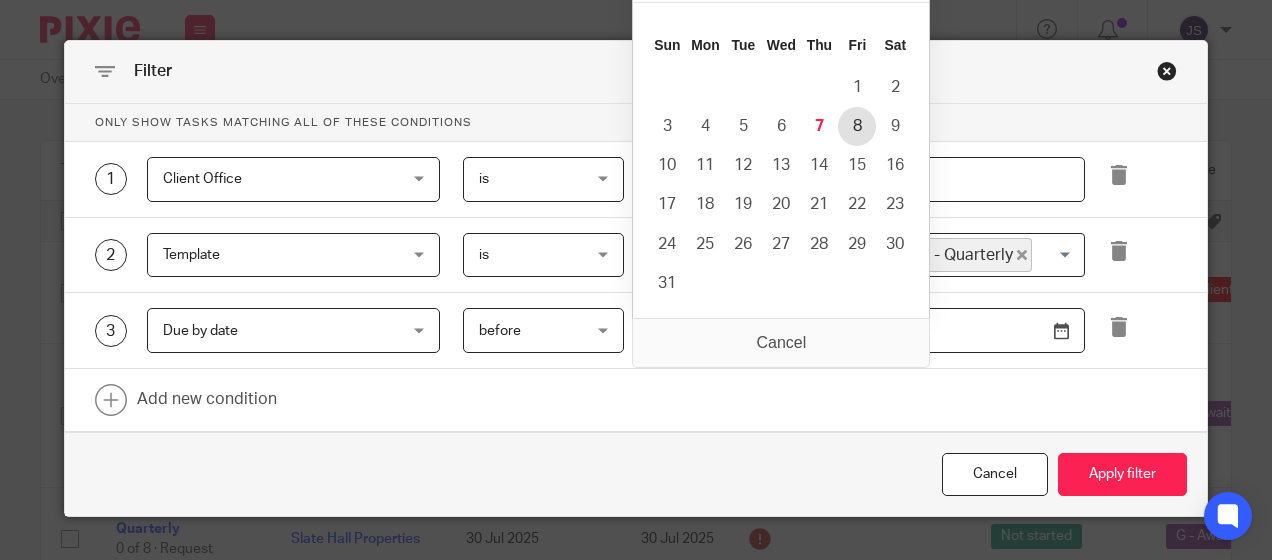 type on "2025-08-08" 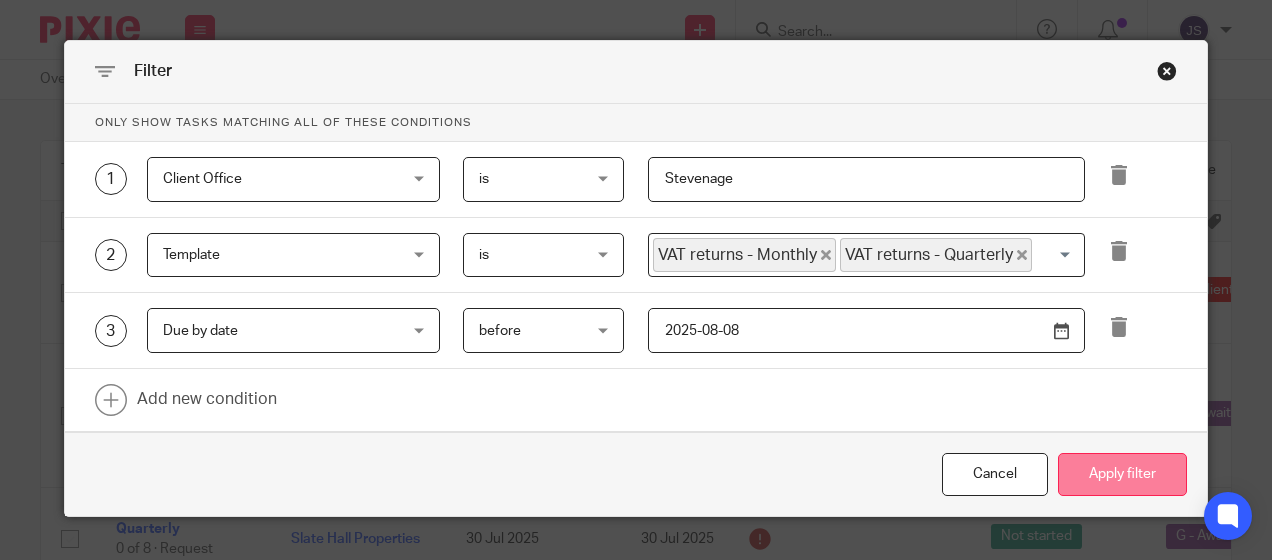 click on "Apply filter" at bounding box center [1122, 474] 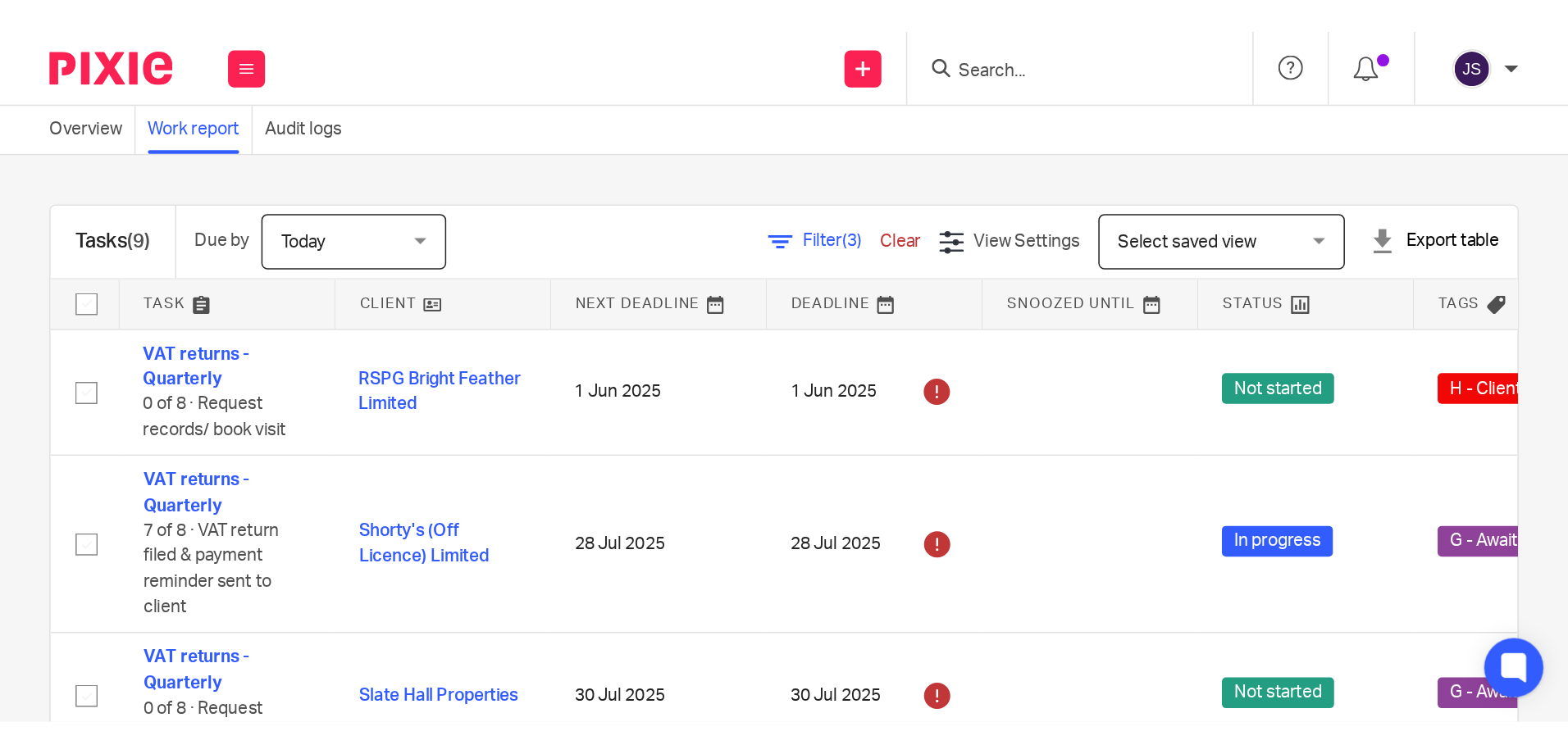 scroll, scrollTop: 0, scrollLeft: 0, axis: both 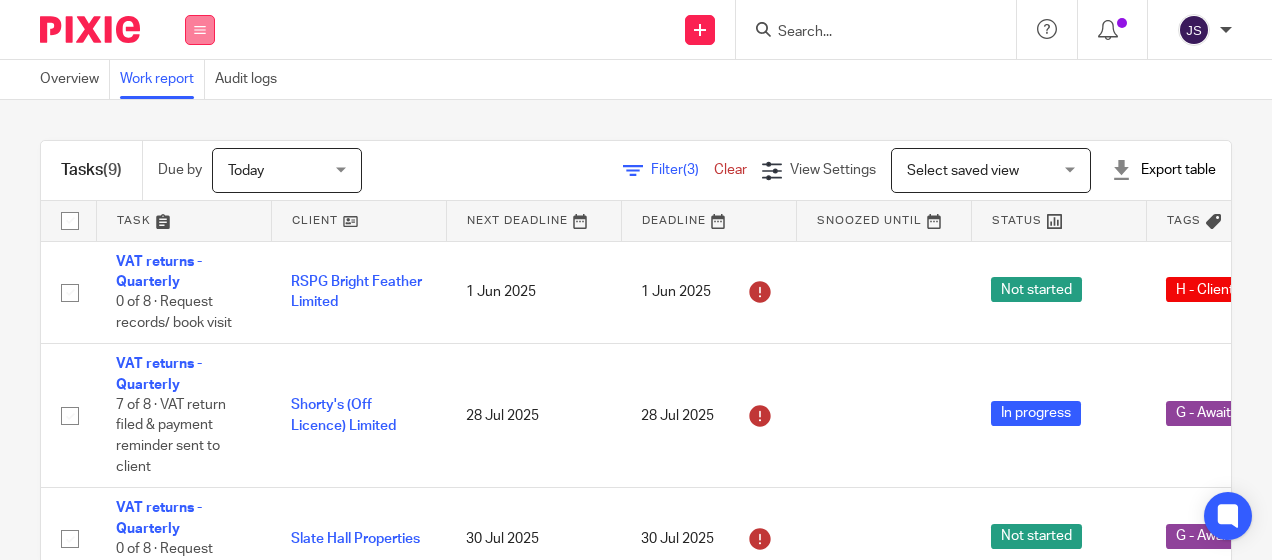 click at bounding box center (200, 30) 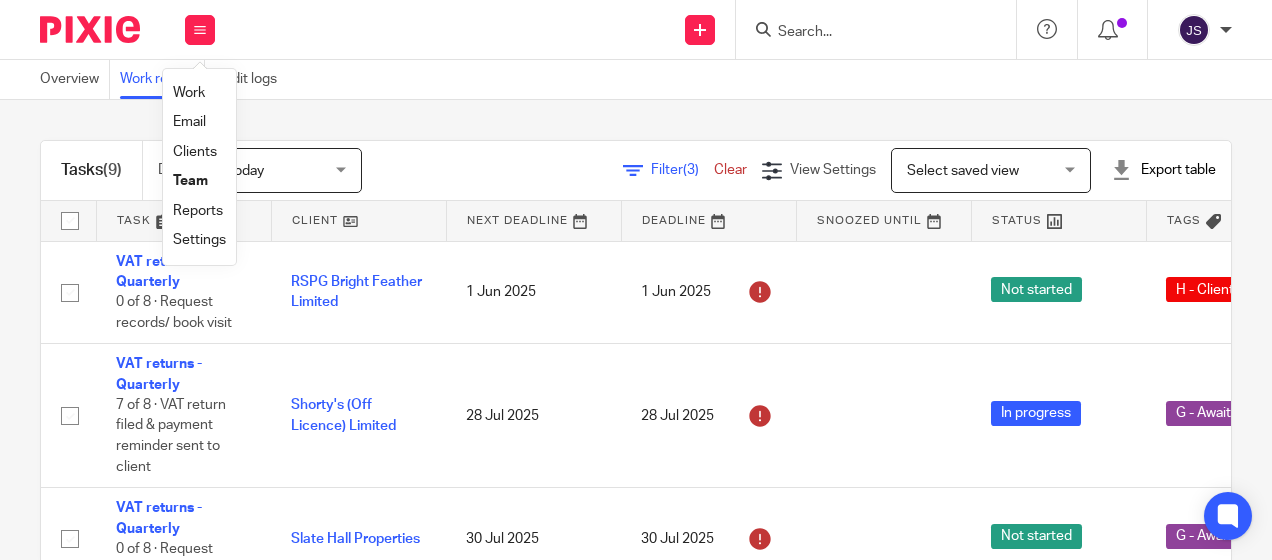 click on "Team" at bounding box center (190, 181) 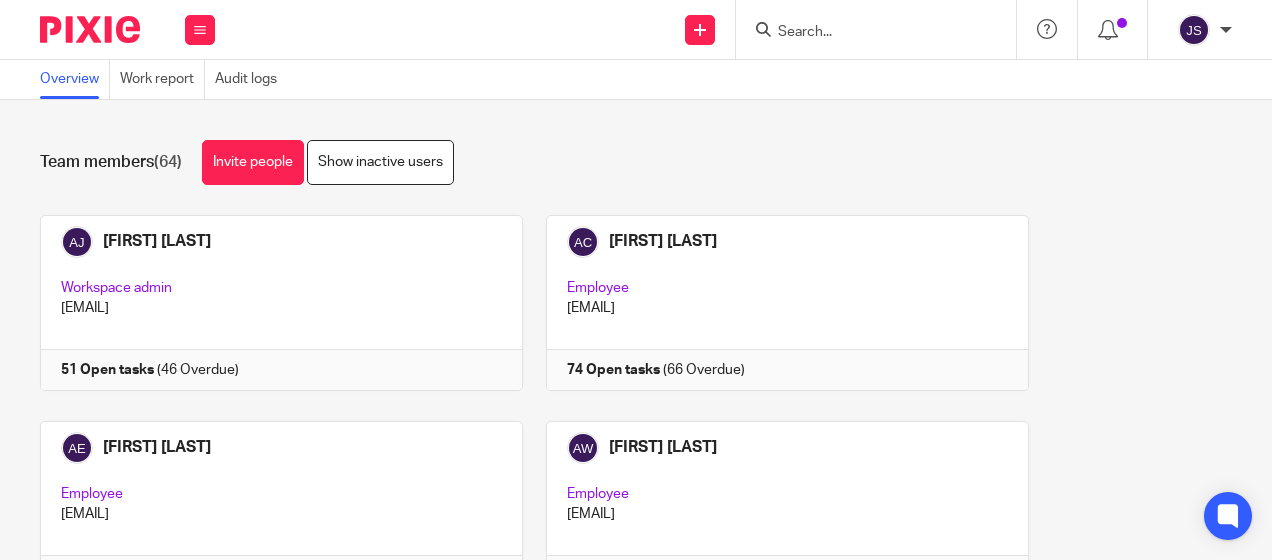 scroll, scrollTop: 0, scrollLeft: 0, axis: both 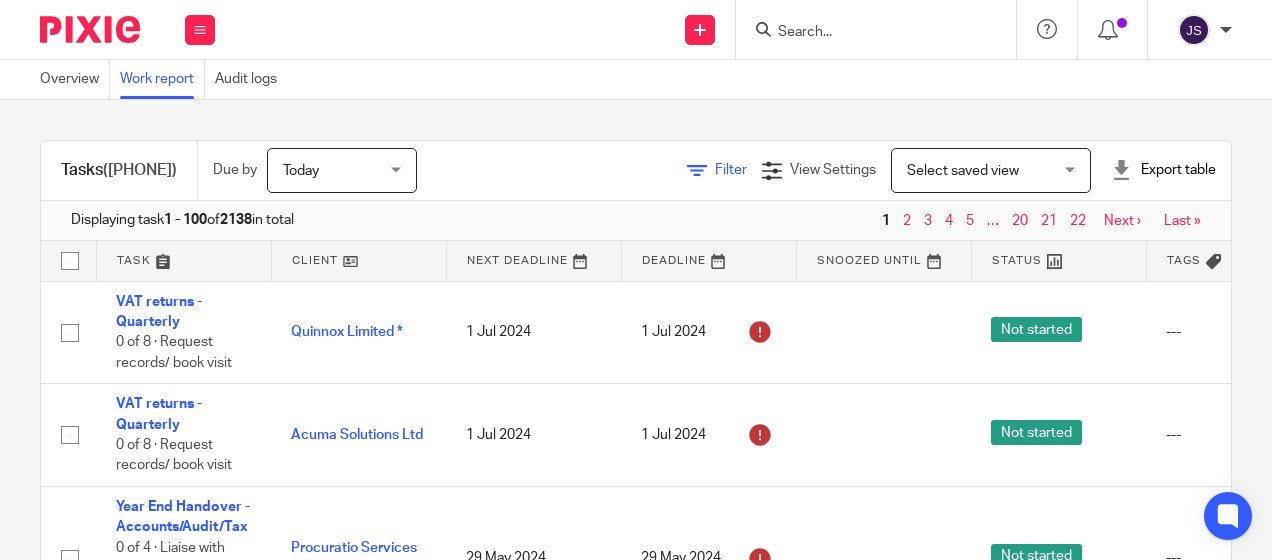 click on "Filter" at bounding box center (731, 170) 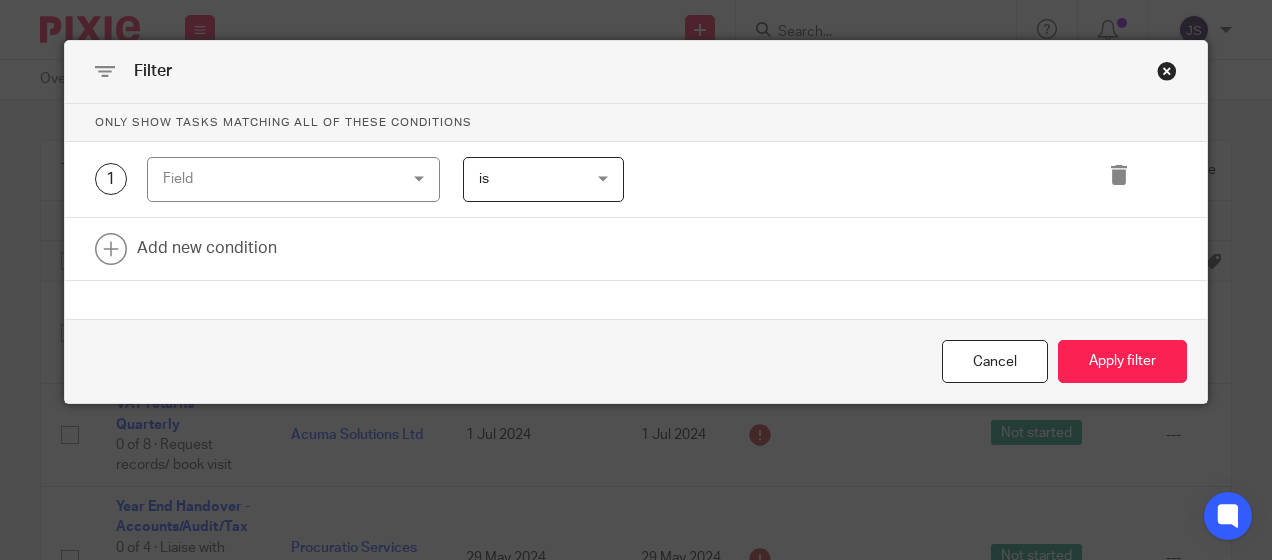 click on "Field" at bounding box center (293, 179) 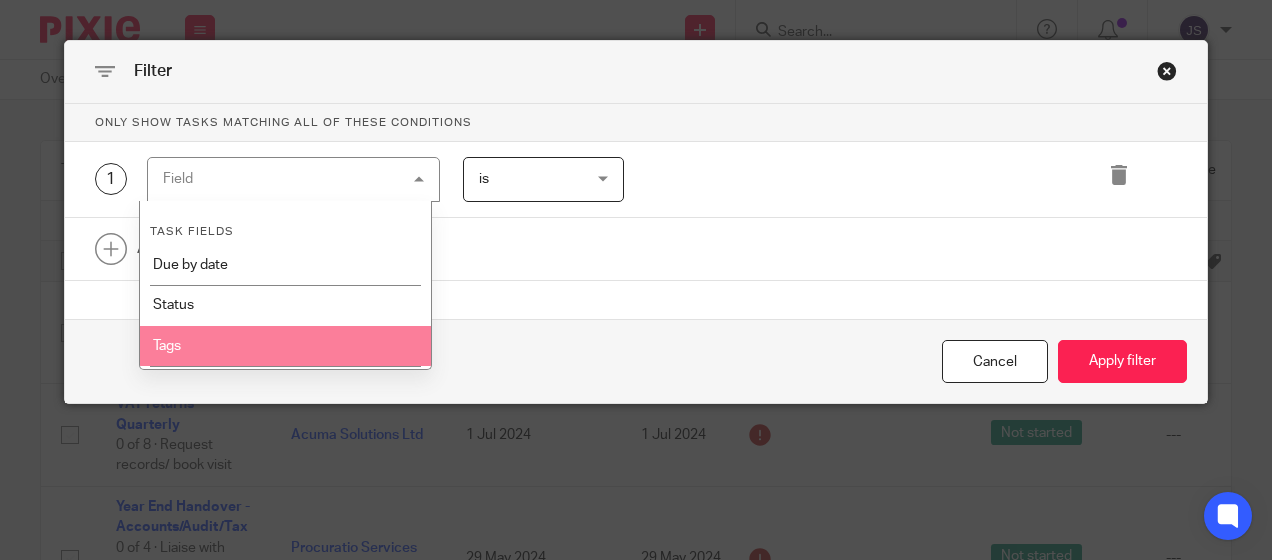 click on "Tags" at bounding box center (286, 346) 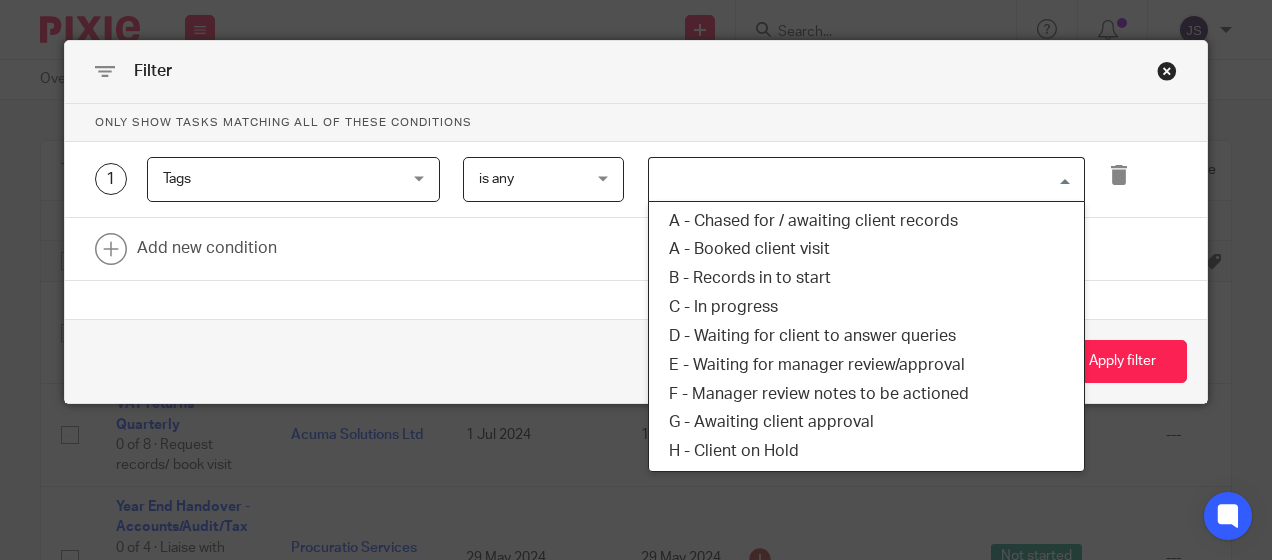 click at bounding box center [862, 179] 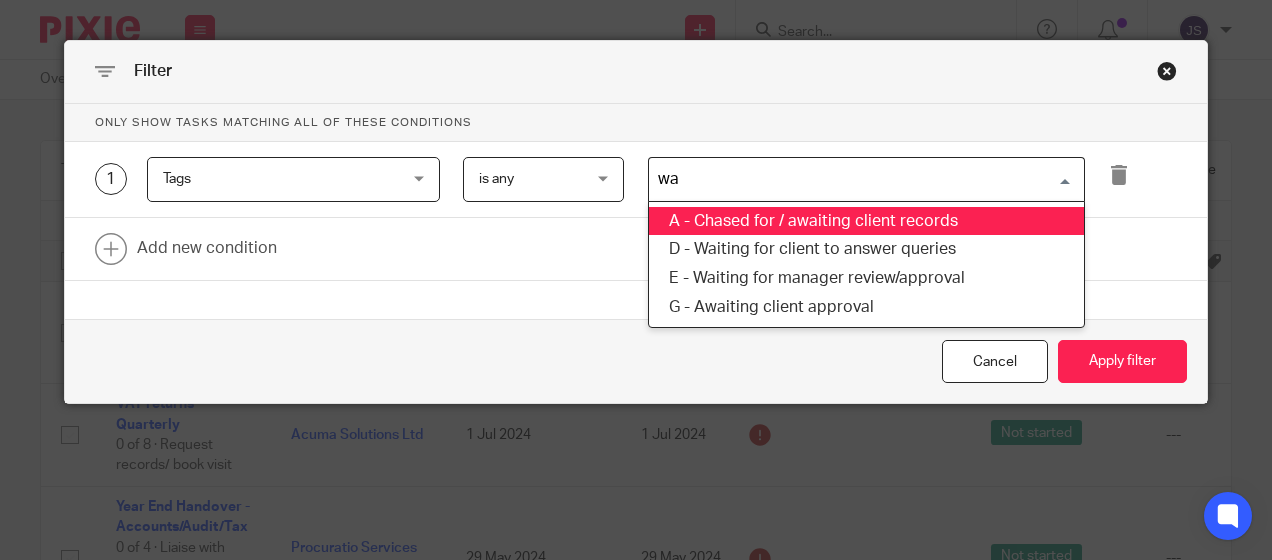 type on "wai" 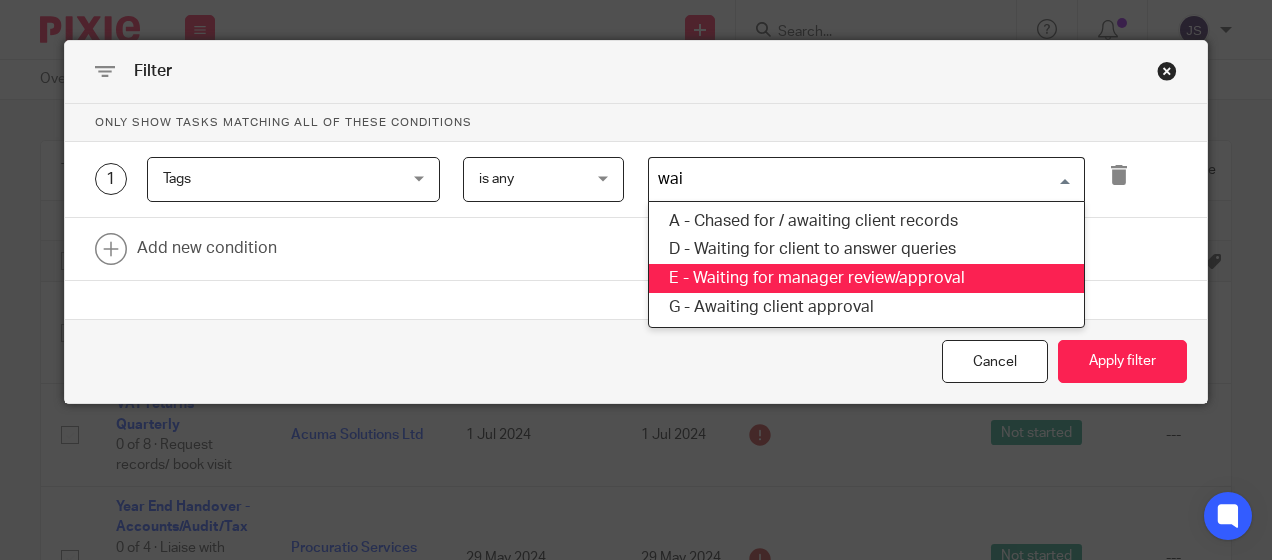 click on "E - Waiting for manager review/approval" at bounding box center [866, 278] 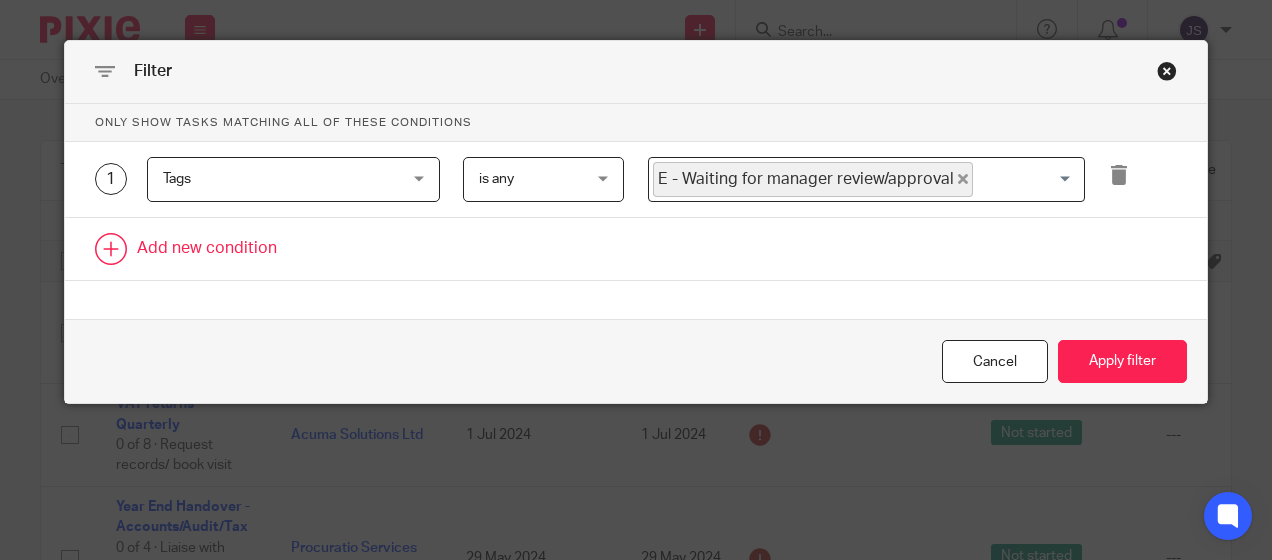 click at bounding box center (636, 249) 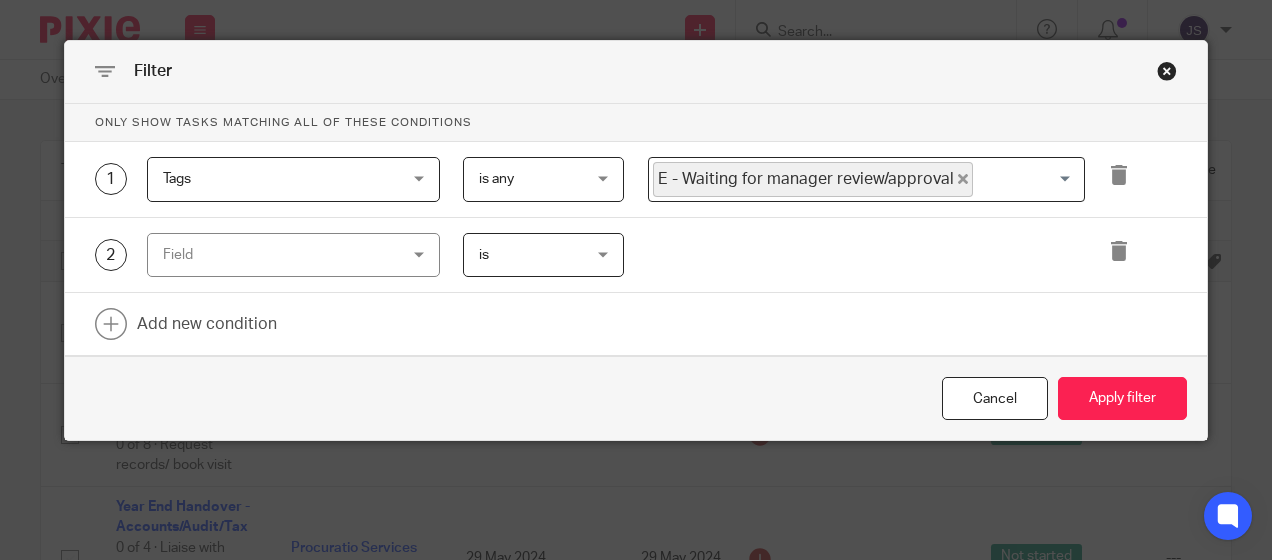 click on "Field" at bounding box center [273, 255] 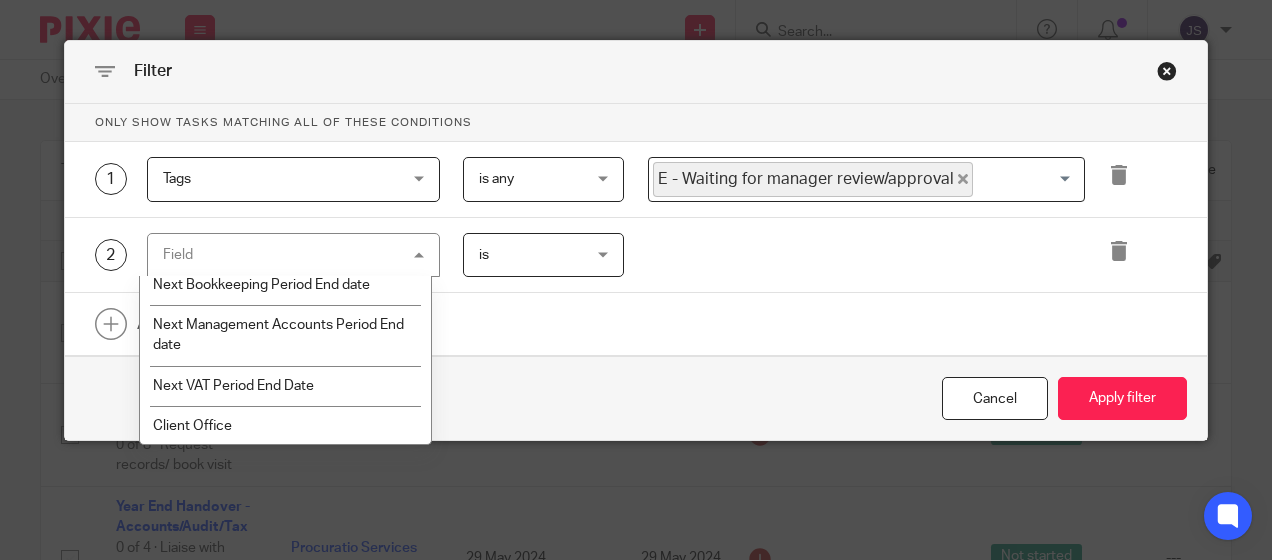scroll, scrollTop: 2317, scrollLeft: 0, axis: vertical 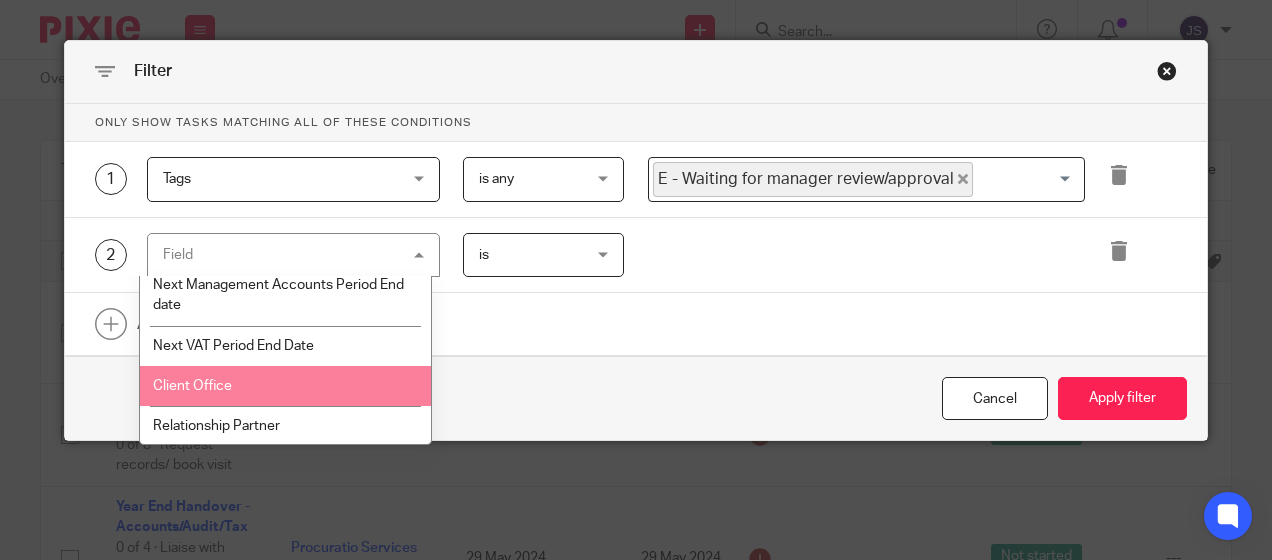 click on "Client Office" at bounding box center [286, 386] 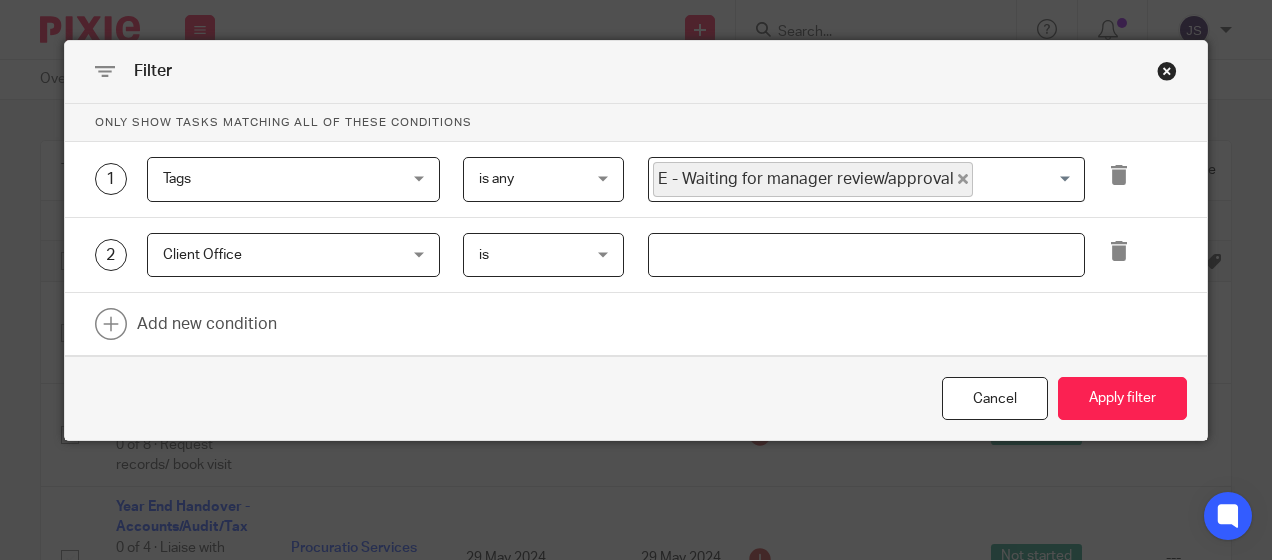 click at bounding box center [866, 255] 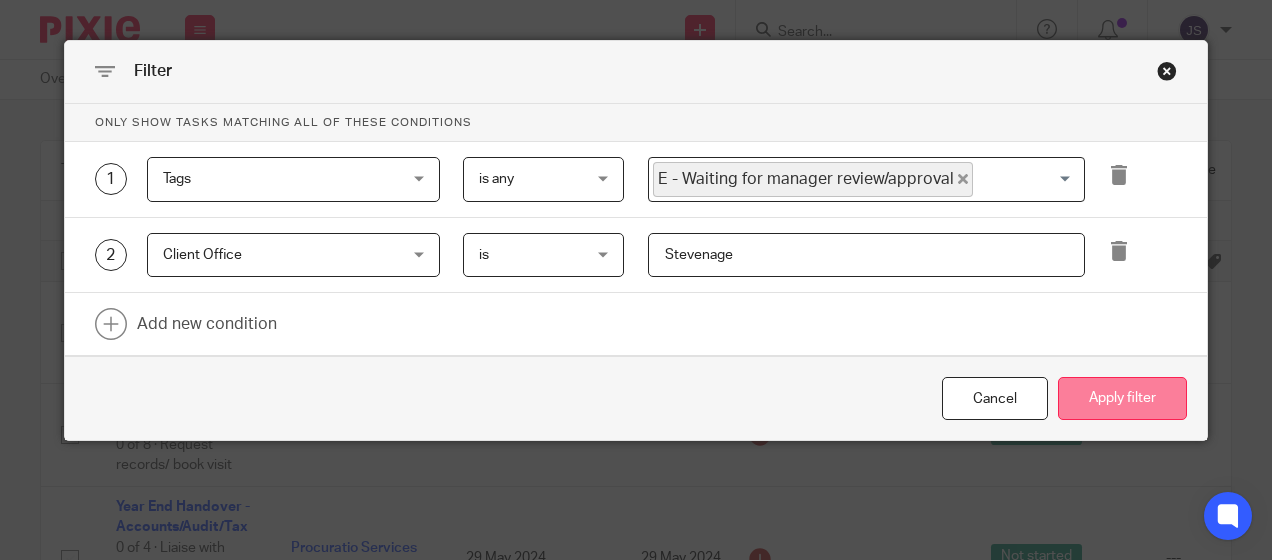 type on "Stevenage" 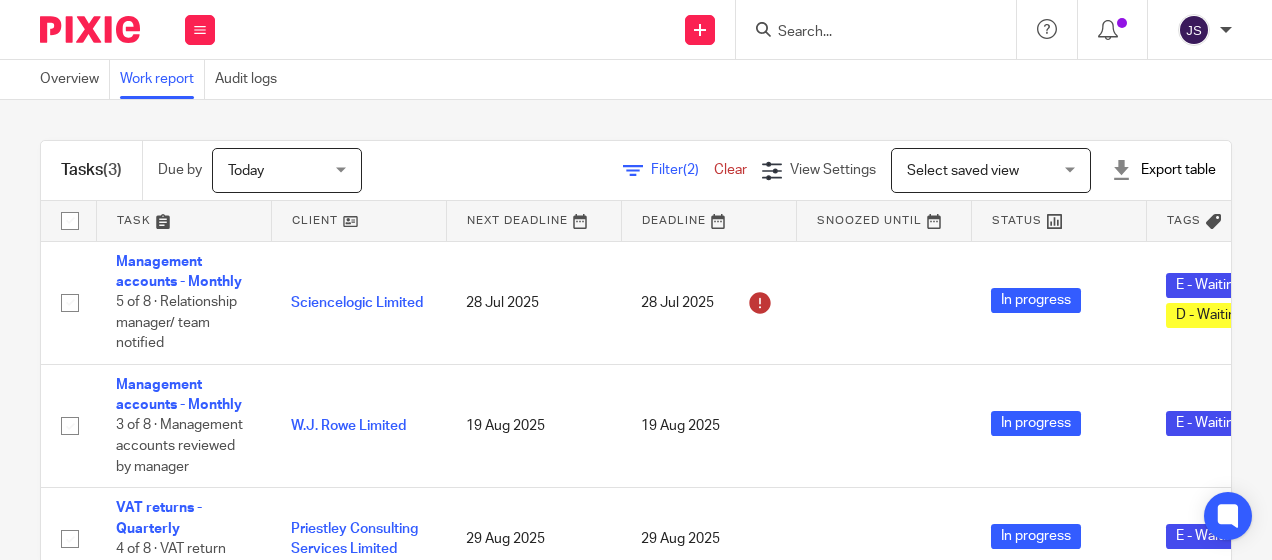 scroll, scrollTop: 0, scrollLeft: 0, axis: both 